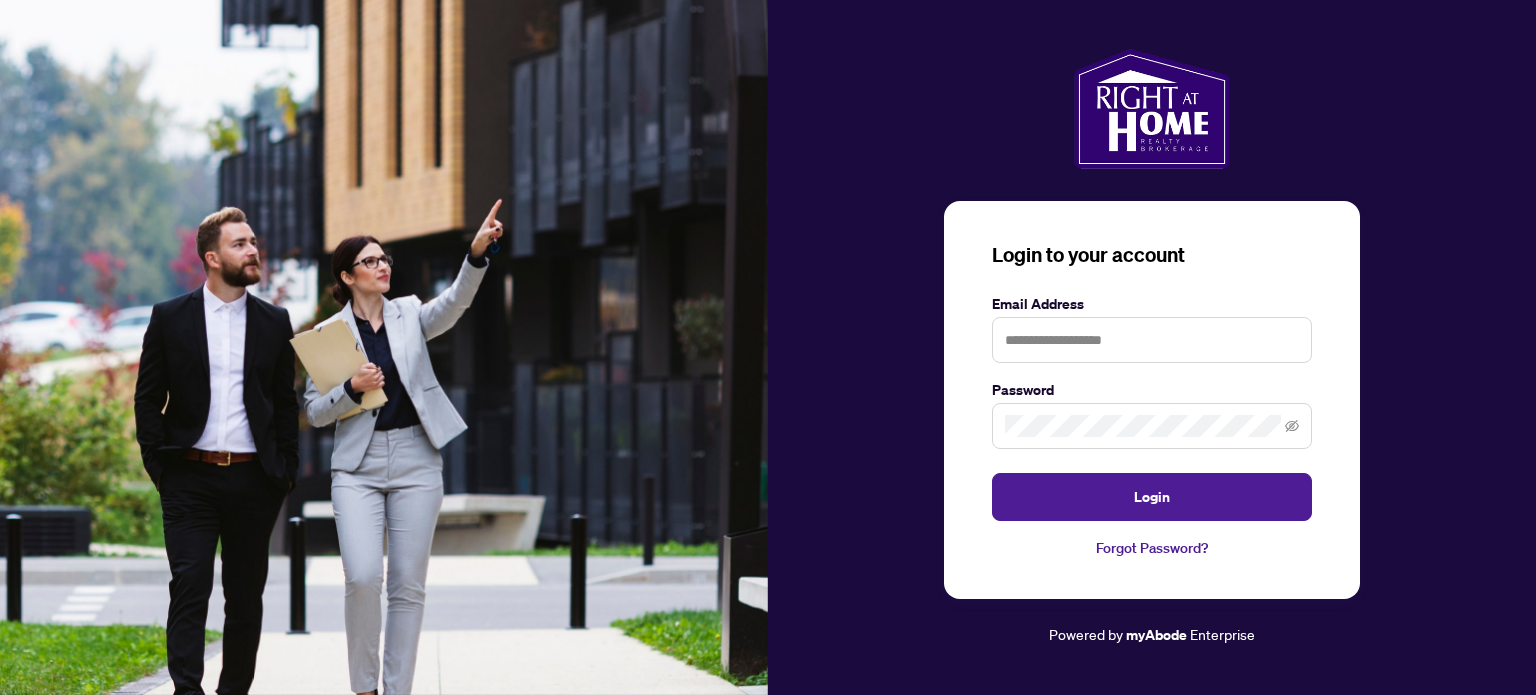 scroll, scrollTop: 0, scrollLeft: 0, axis: both 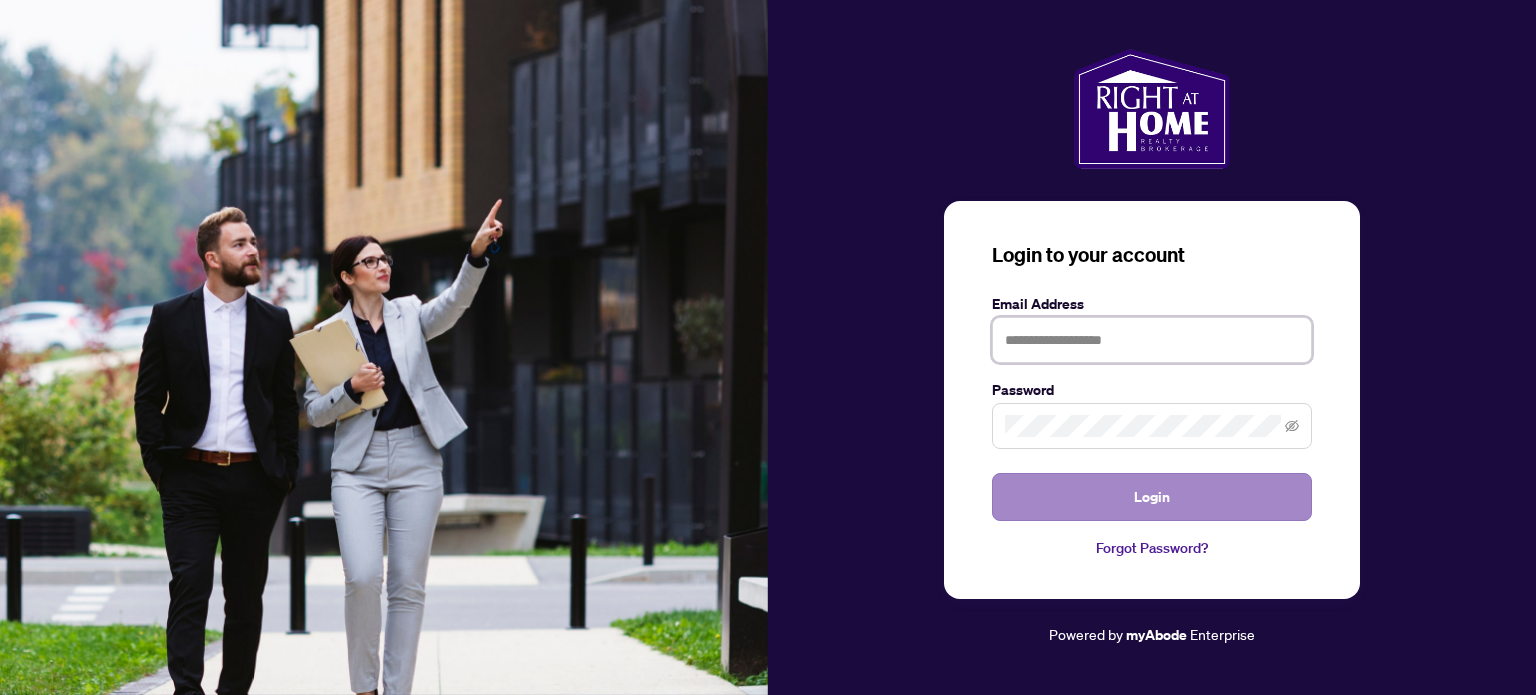 type on "**********" 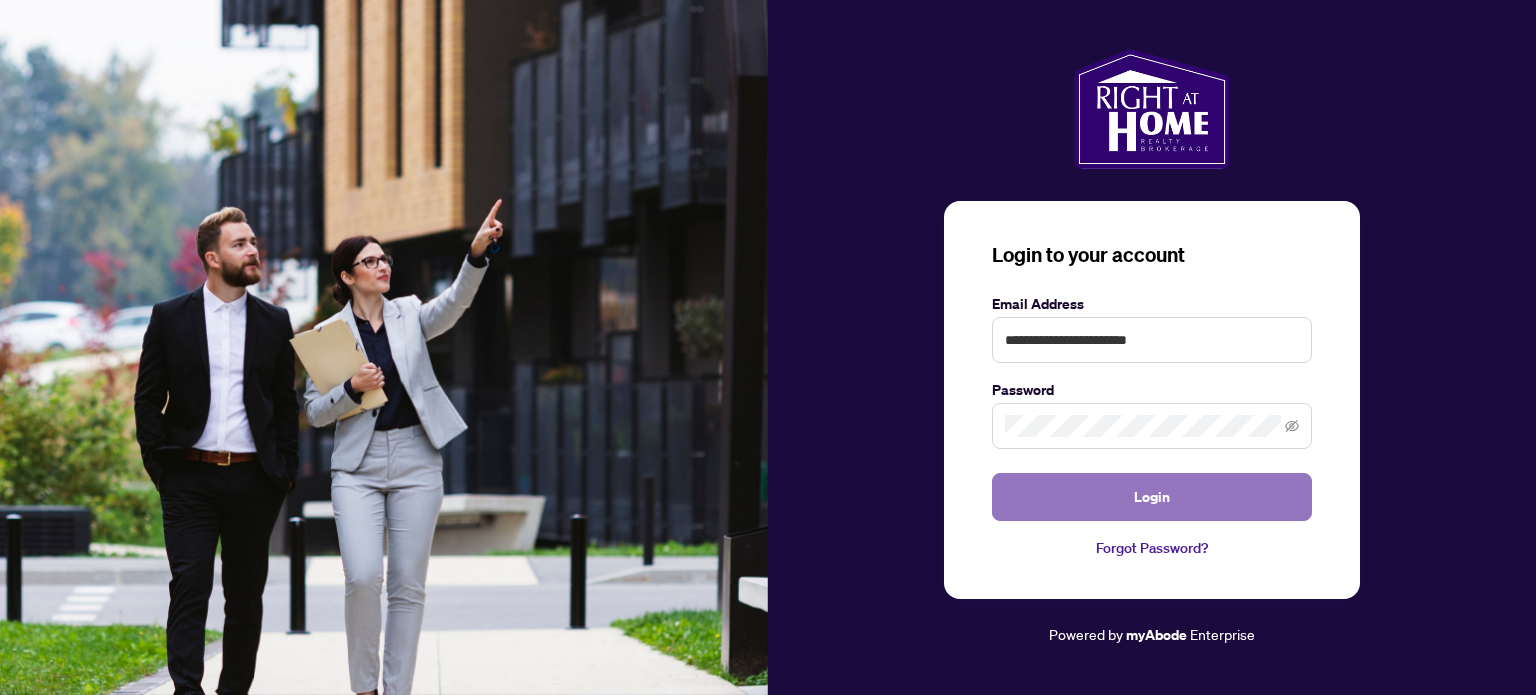 click on "Login" at bounding box center (1152, 497) 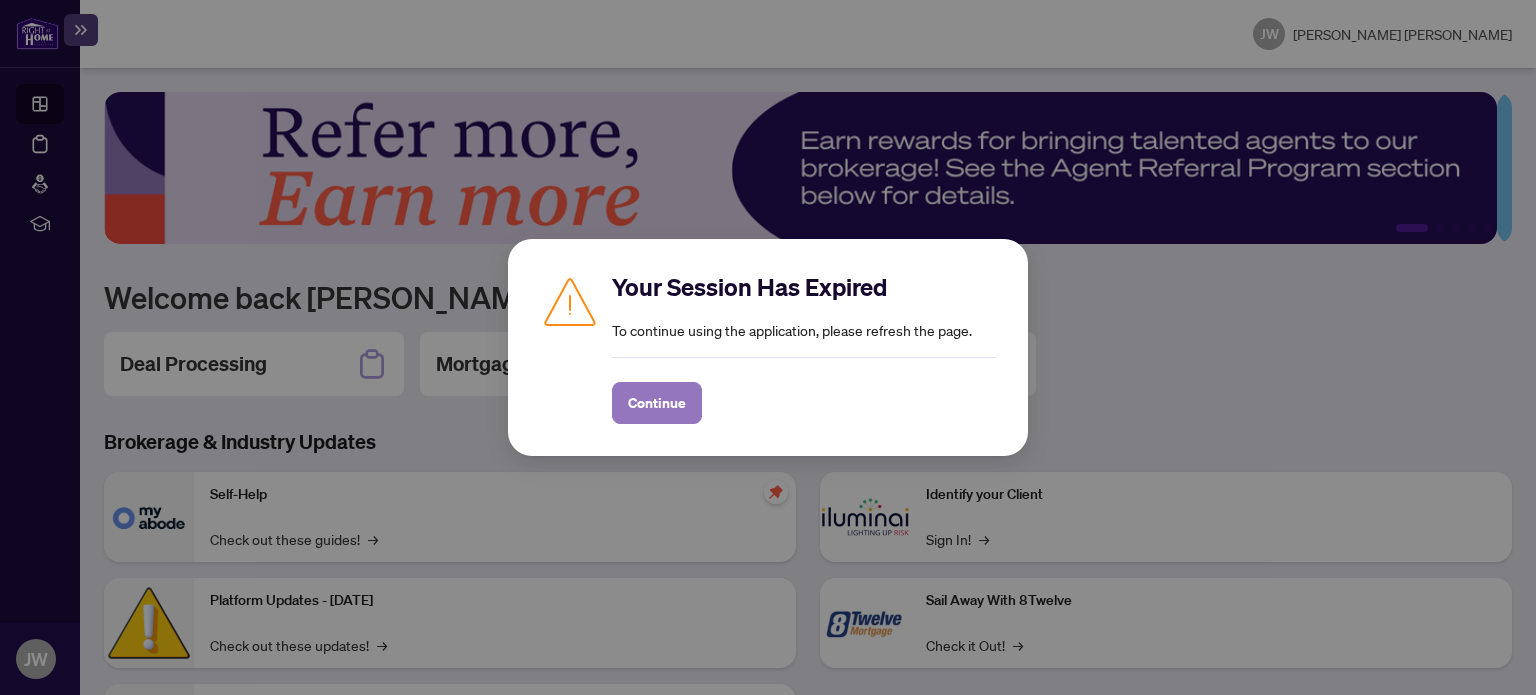 click on "Continue" at bounding box center (657, 403) 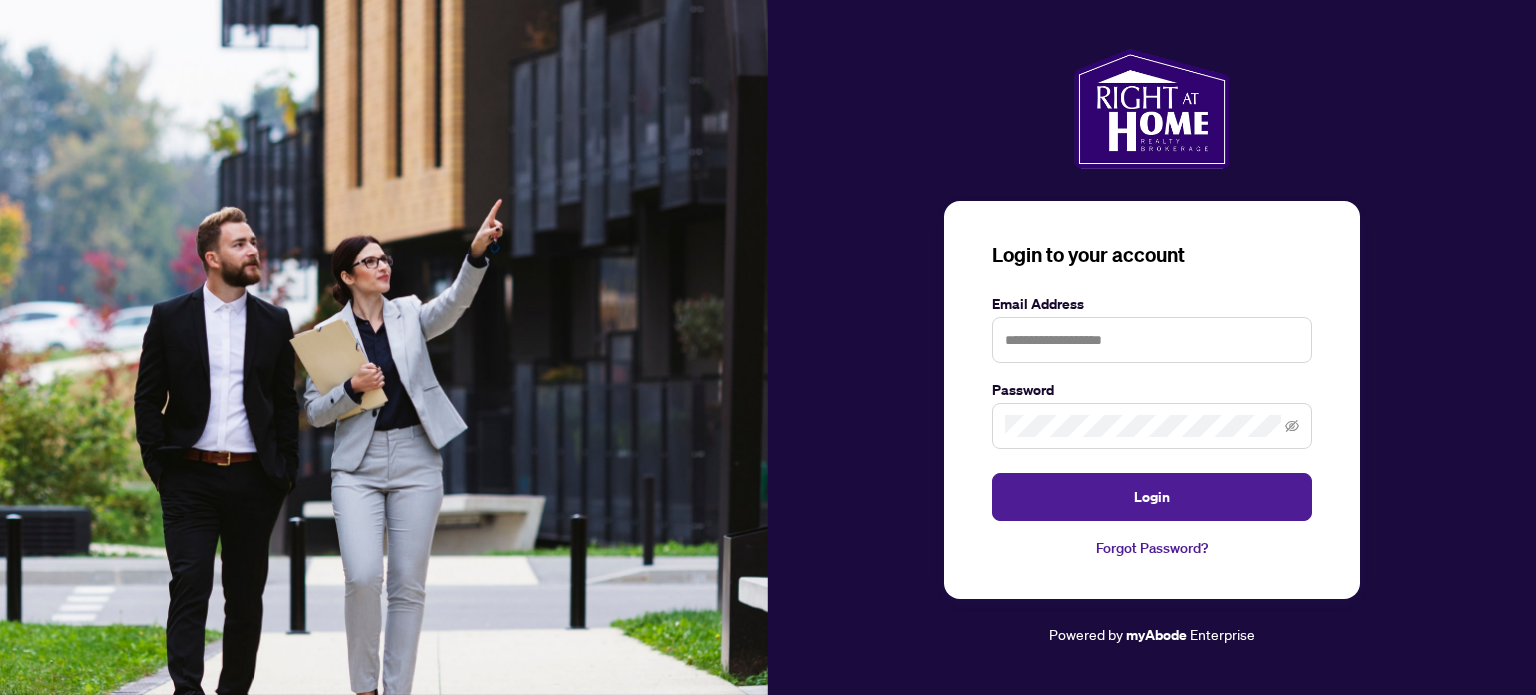 scroll, scrollTop: 0, scrollLeft: 0, axis: both 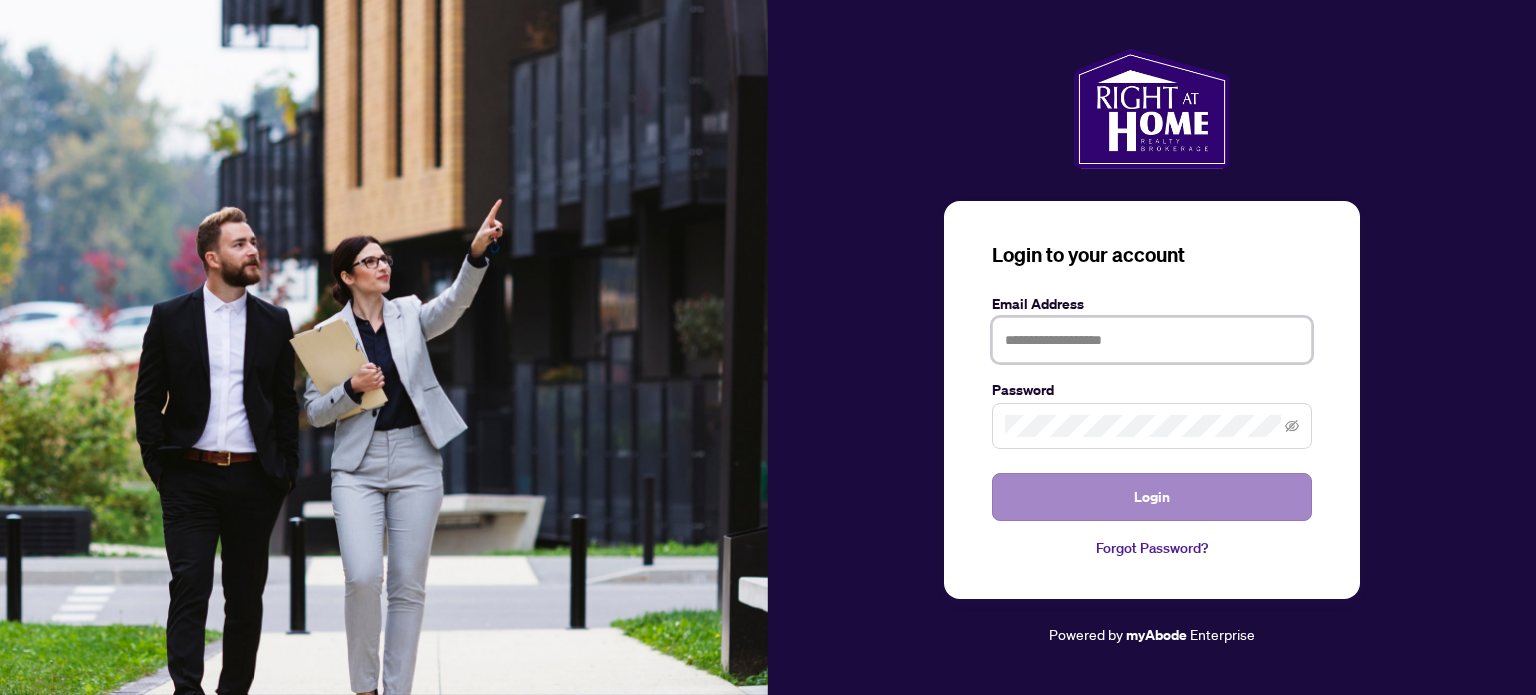 type on "**********" 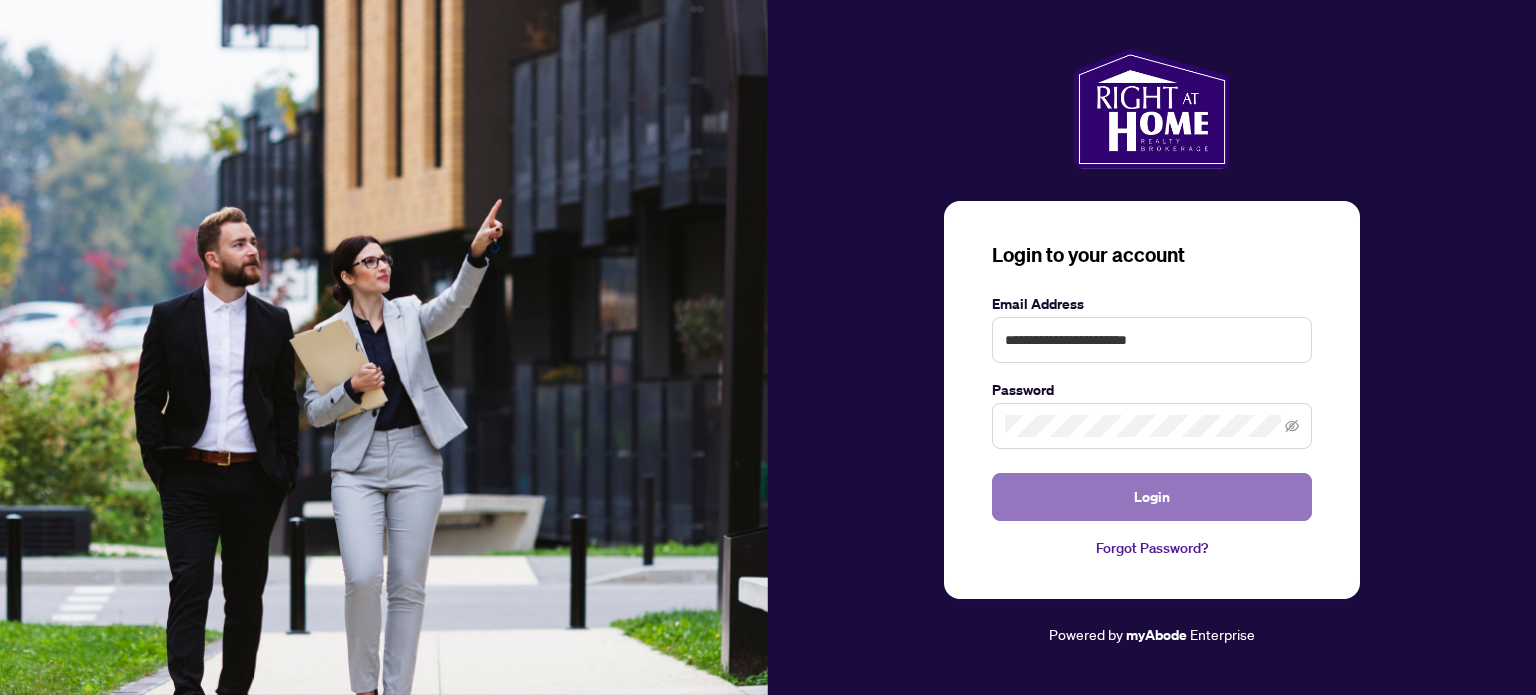 click on "Login" at bounding box center (1152, 497) 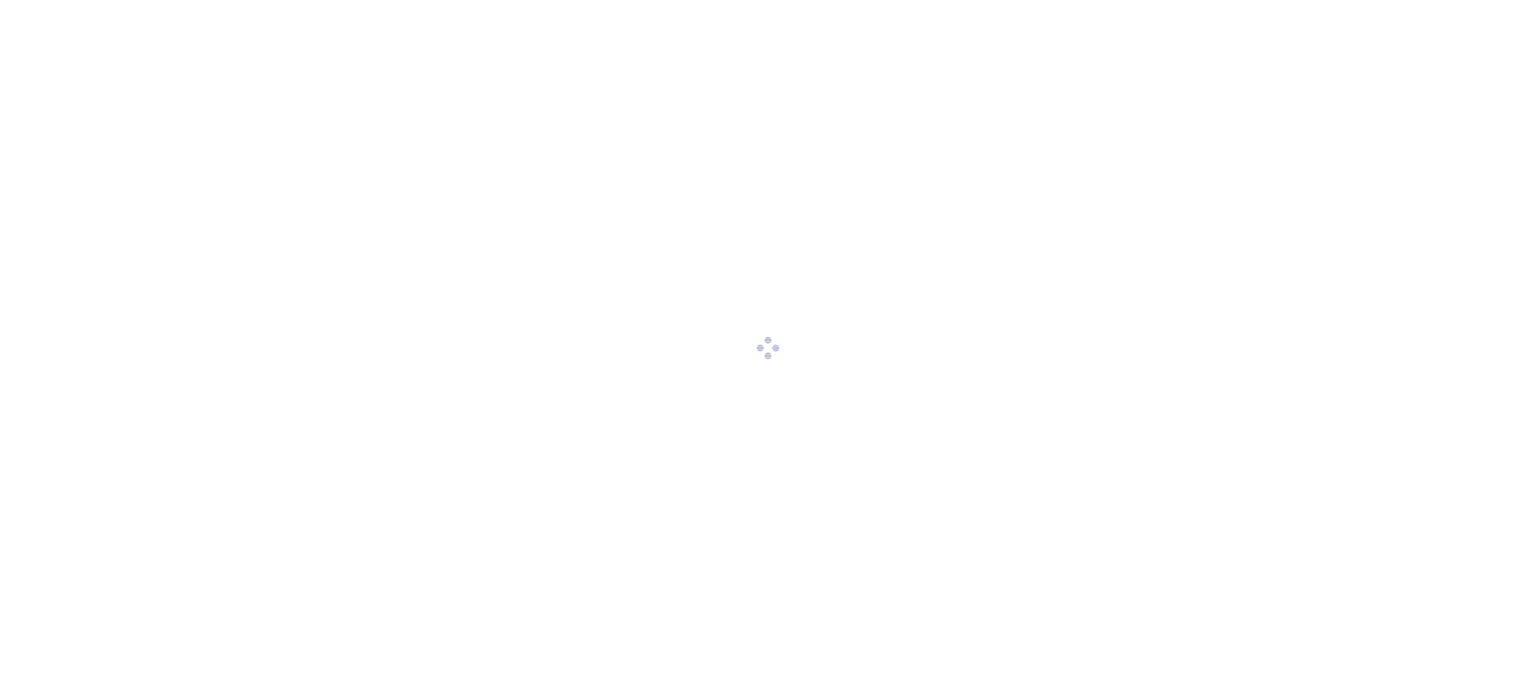 scroll, scrollTop: 0, scrollLeft: 0, axis: both 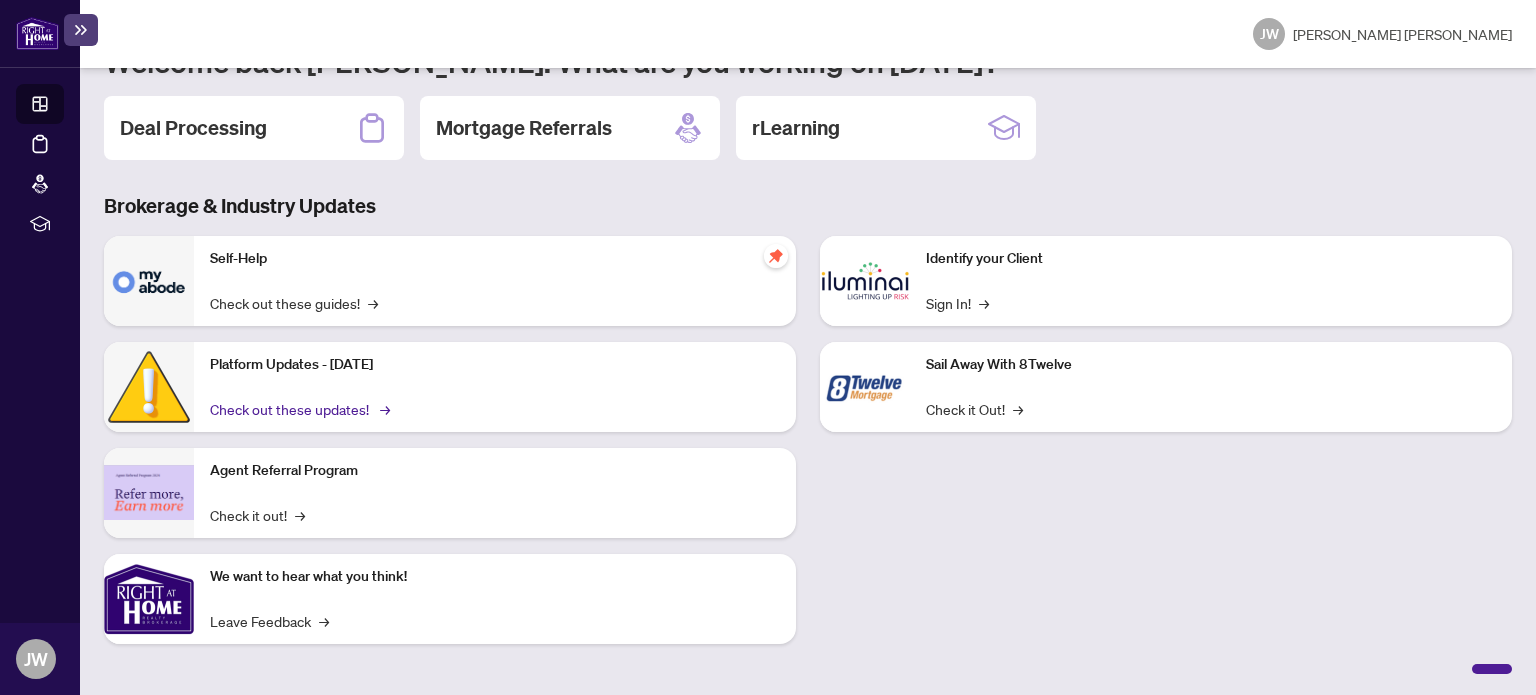 click on "Check out these updates! →" at bounding box center [298, 409] 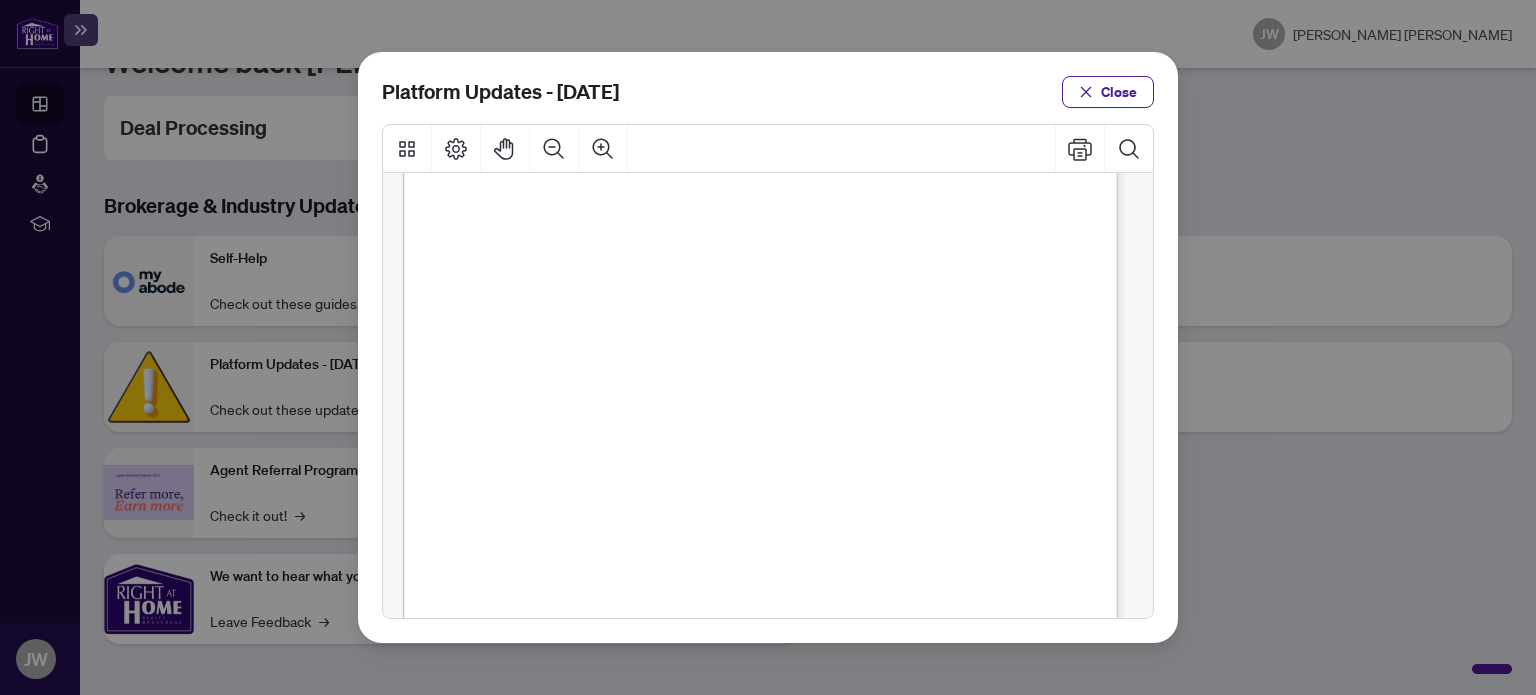 scroll, scrollTop: 606, scrollLeft: 0, axis: vertical 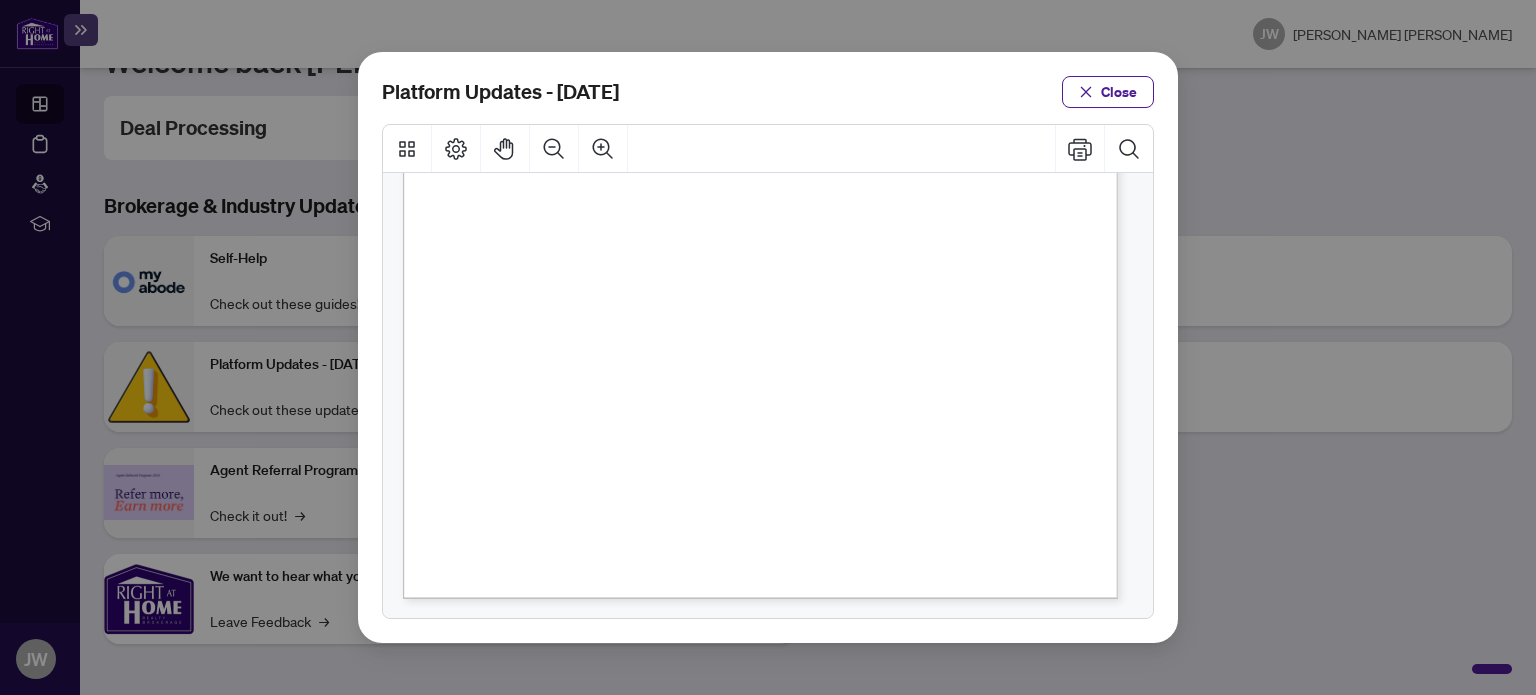 click at bounding box center (833, 195) 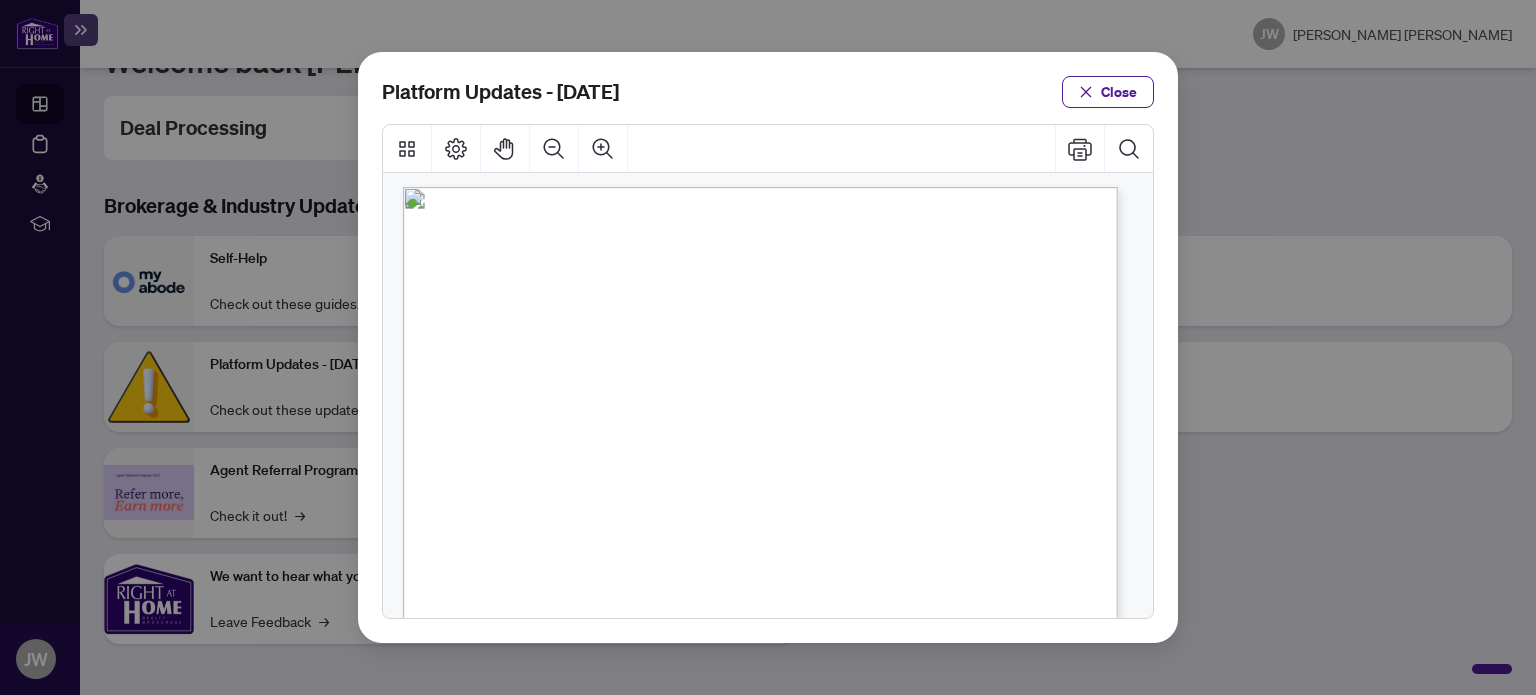 scroll, scrollTop: 0, scrollLeft: 0, axis: both 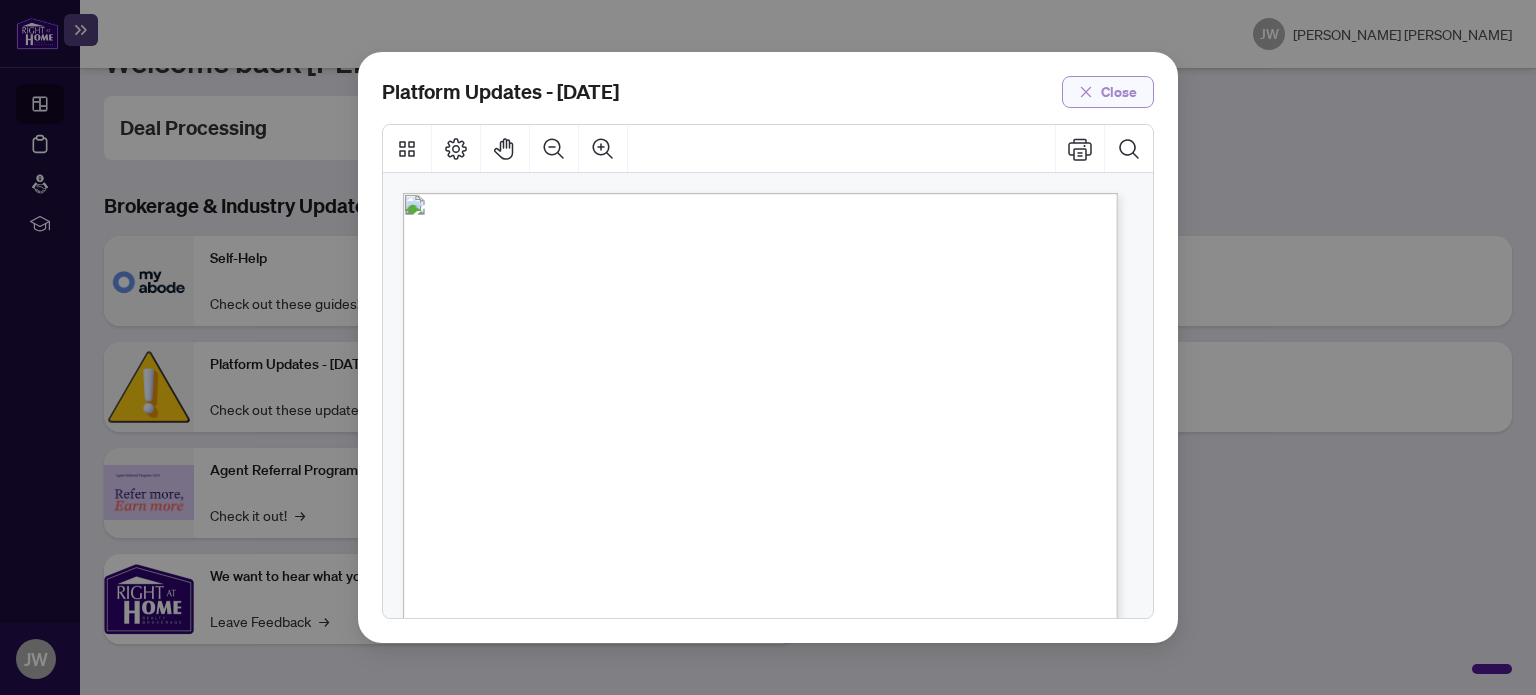 click 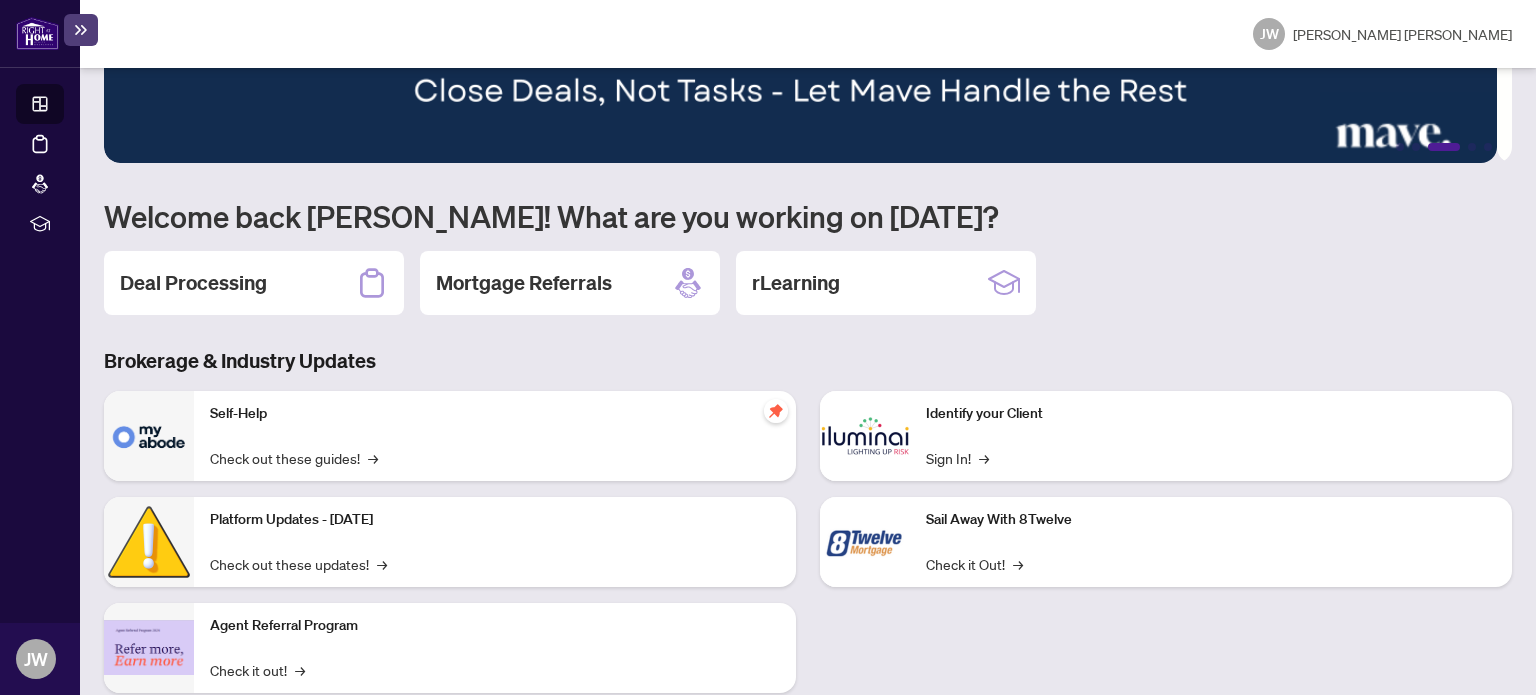 scroll, scrollTop: 0, scrollLeft: 0, axis: both 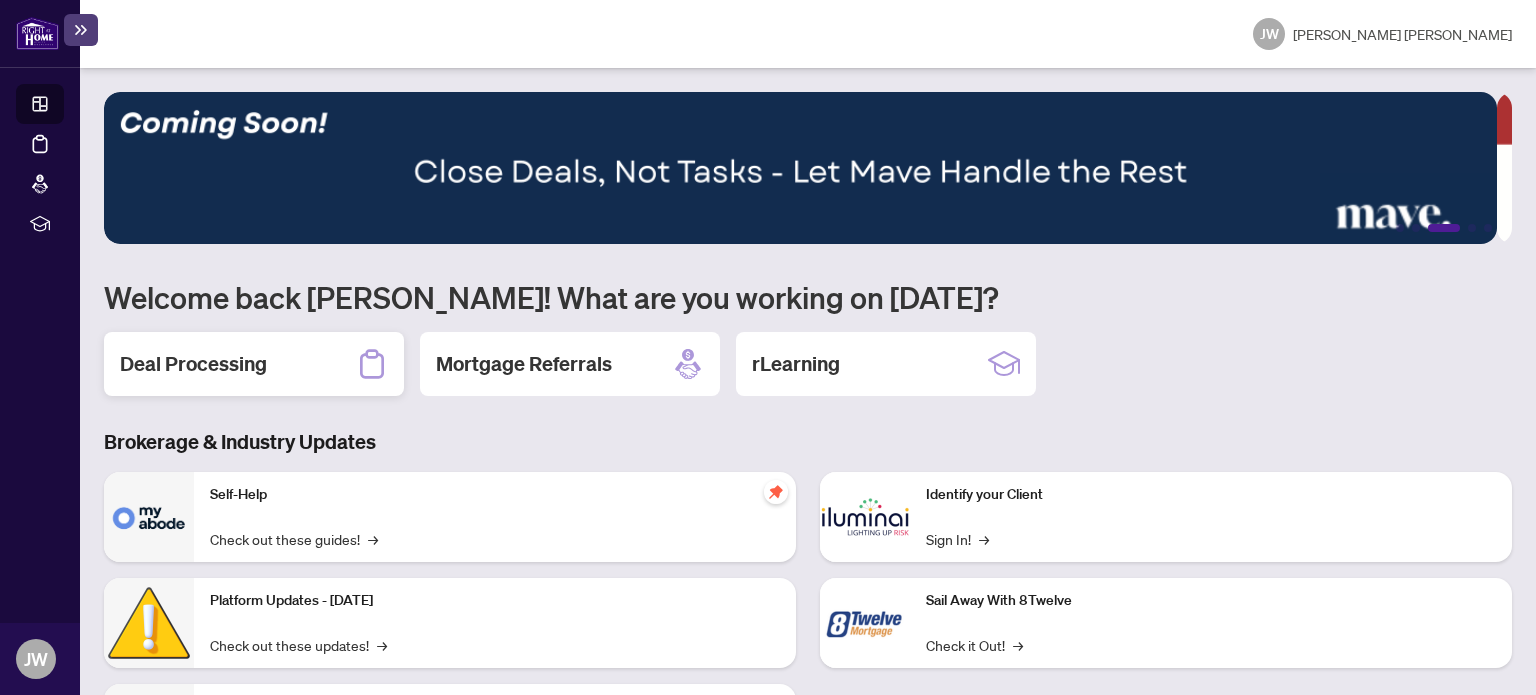 click on "Deal Processing" at bounding box center (254, 364) 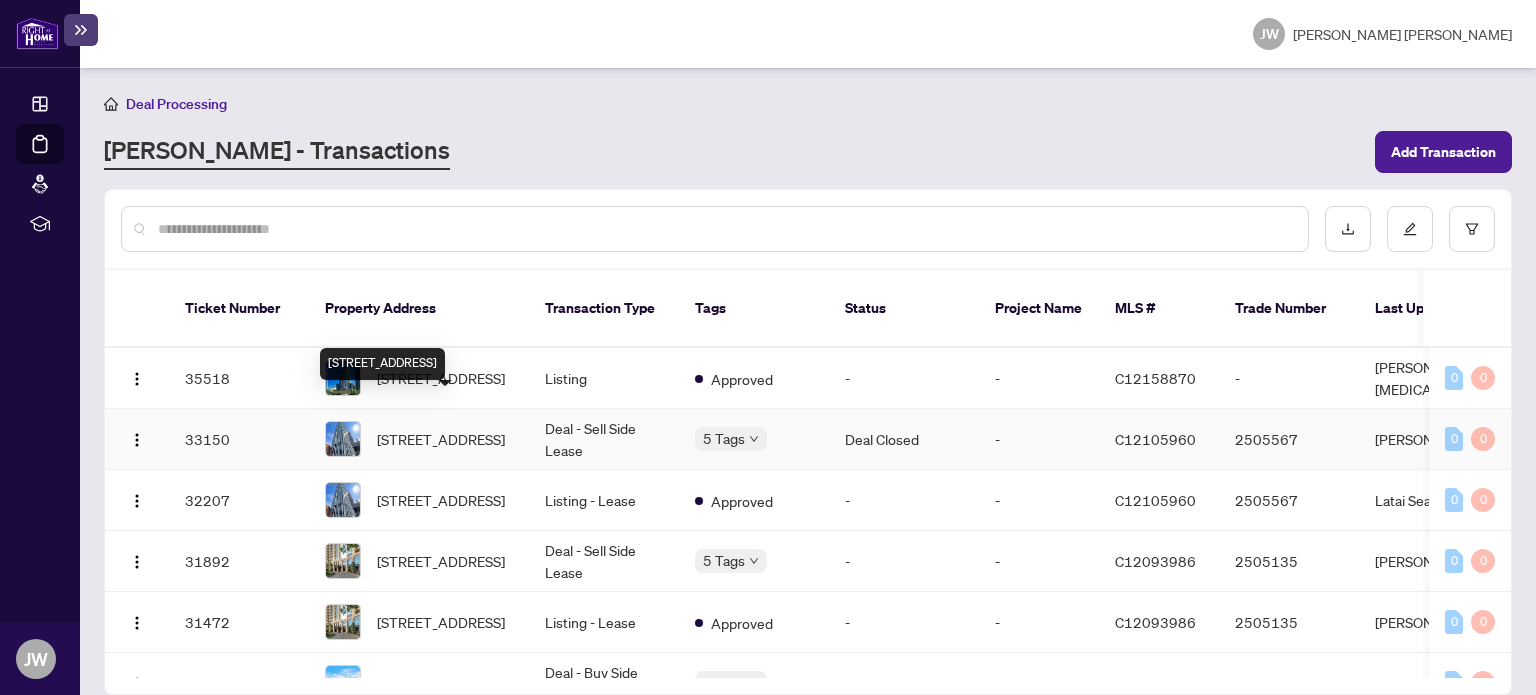 click on "[STREET_ADDRESS]" at bounding box center [441, 439] 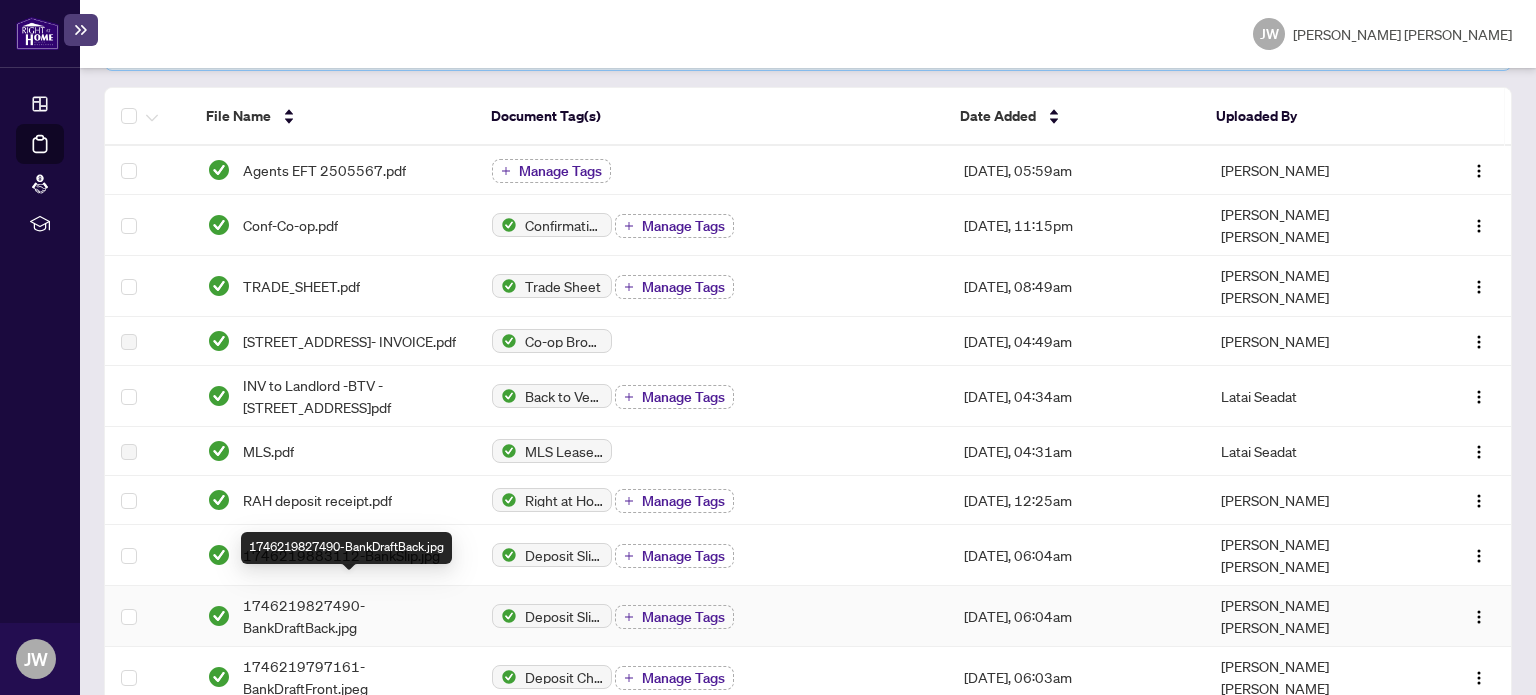 scroll, scrollTop: 300, scrollLeft: 0, axis: vertical 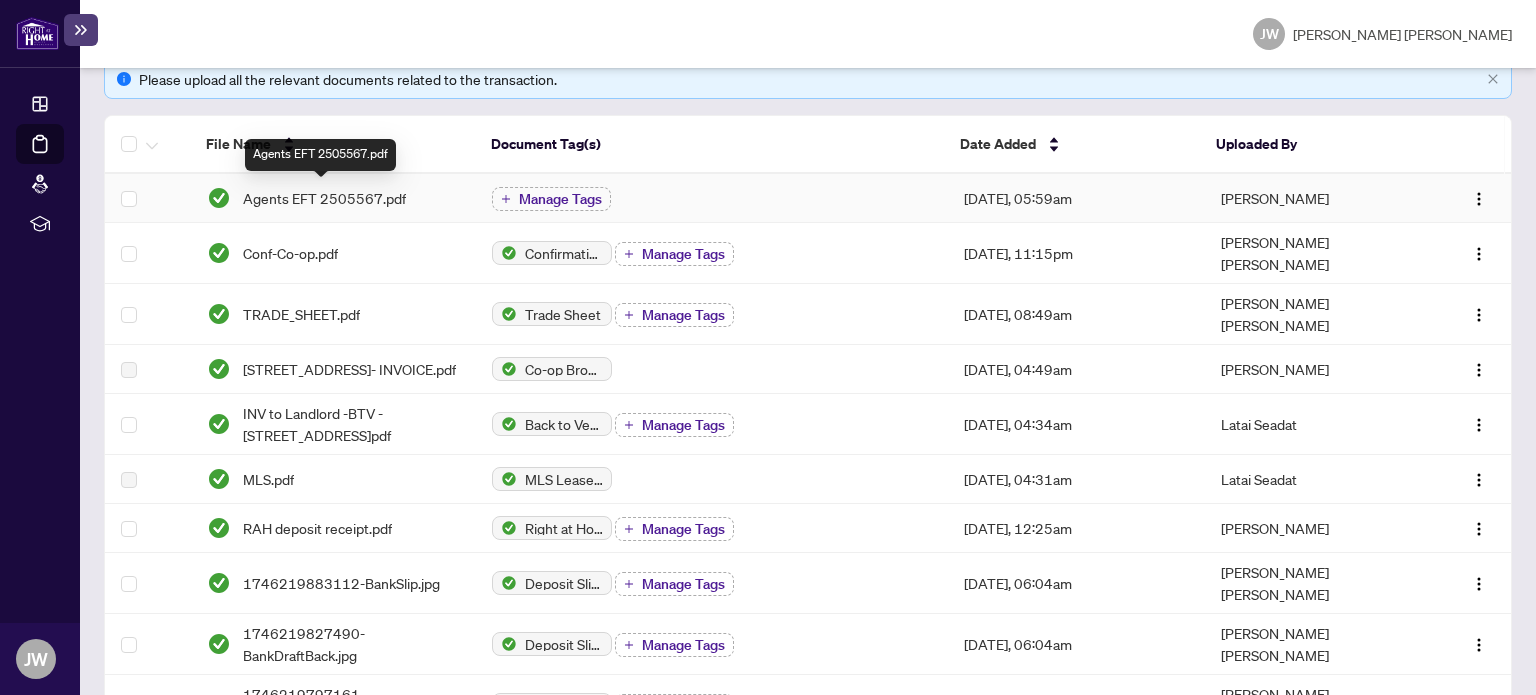 click on "Agents EFT 2505567.pdf" at bounding box center [324, 198] 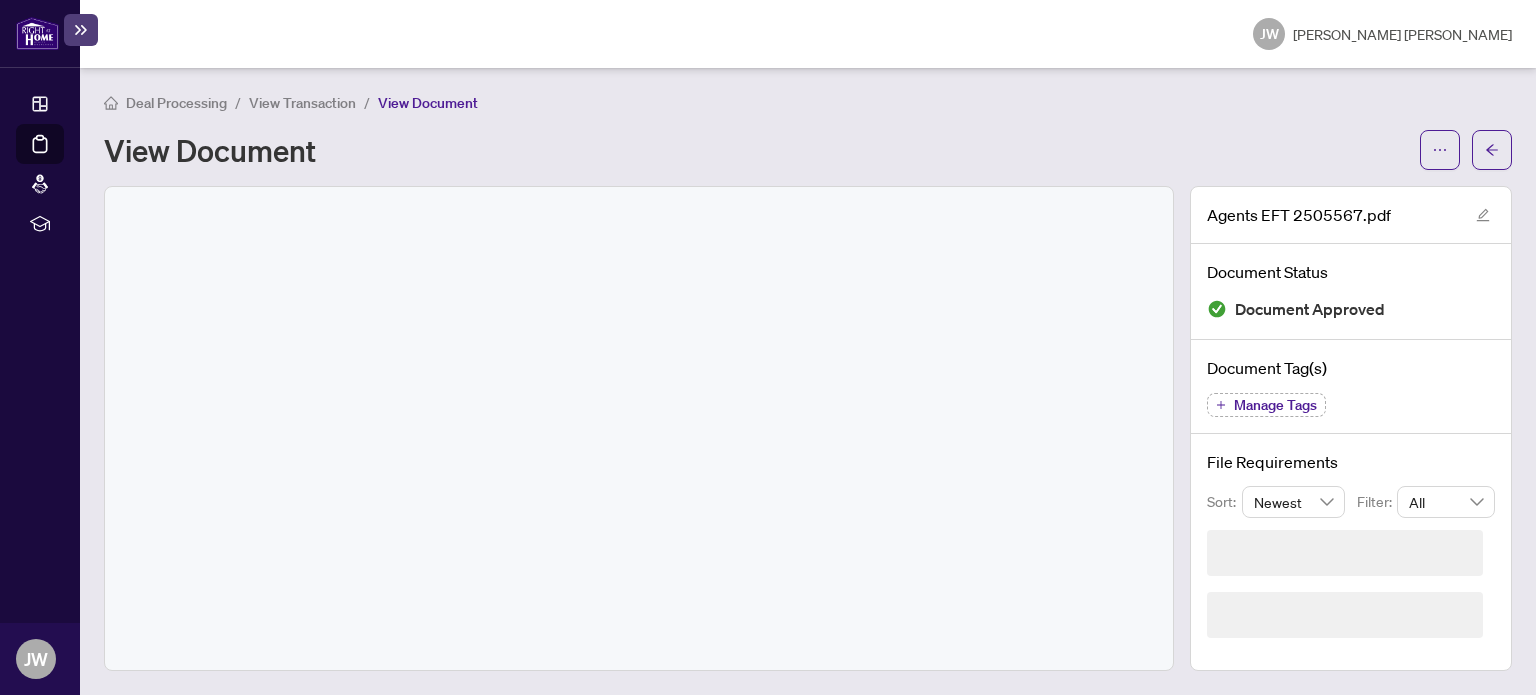 scroll, scrollTop: 0, scrollLeft: 0, axis: both 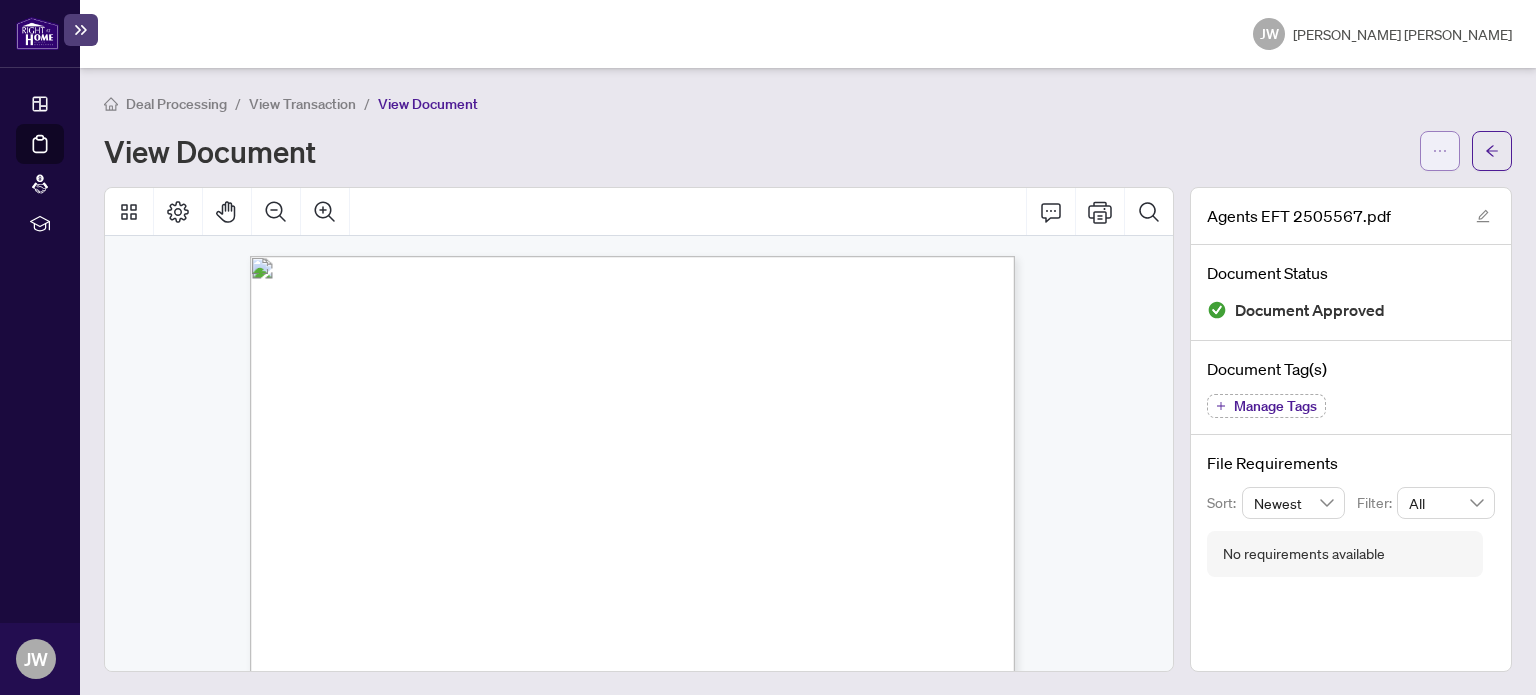 click 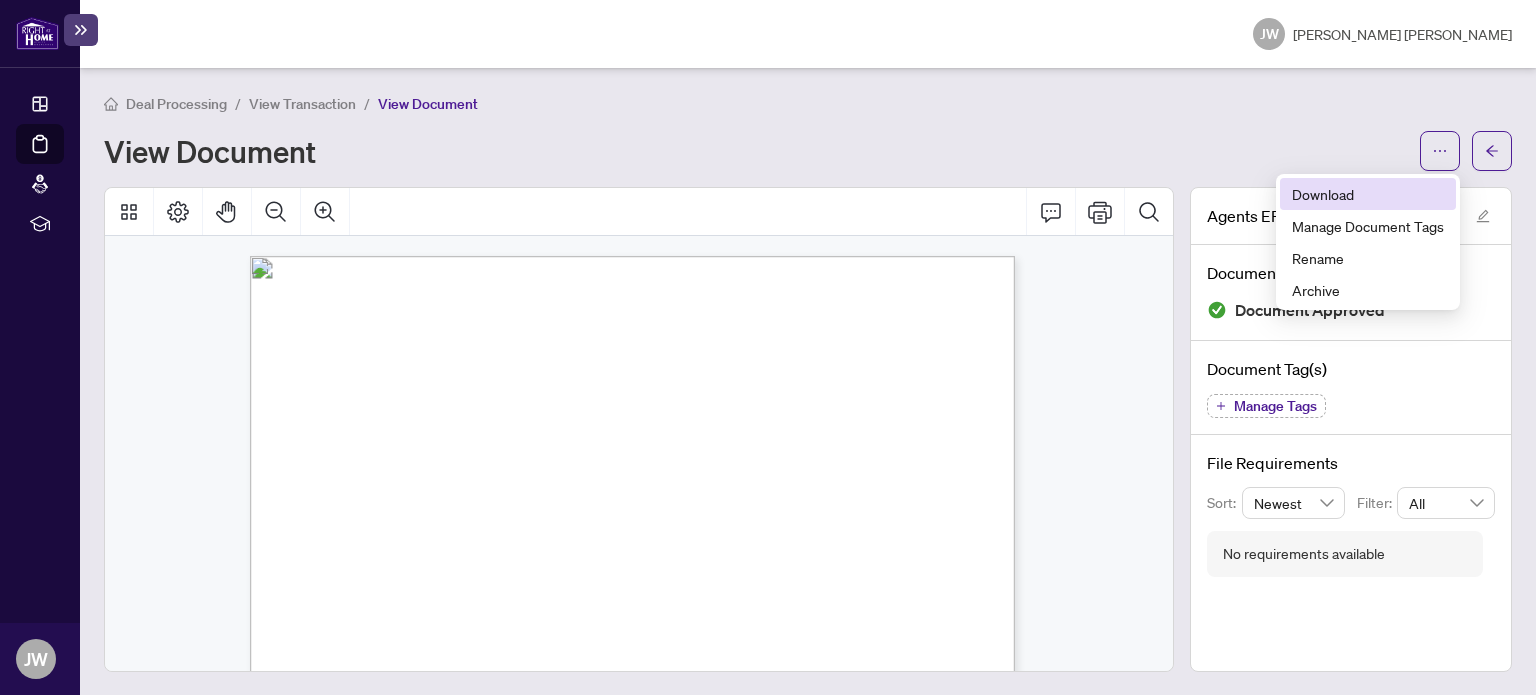 click on "Download" at bounding box center [1368, 194] 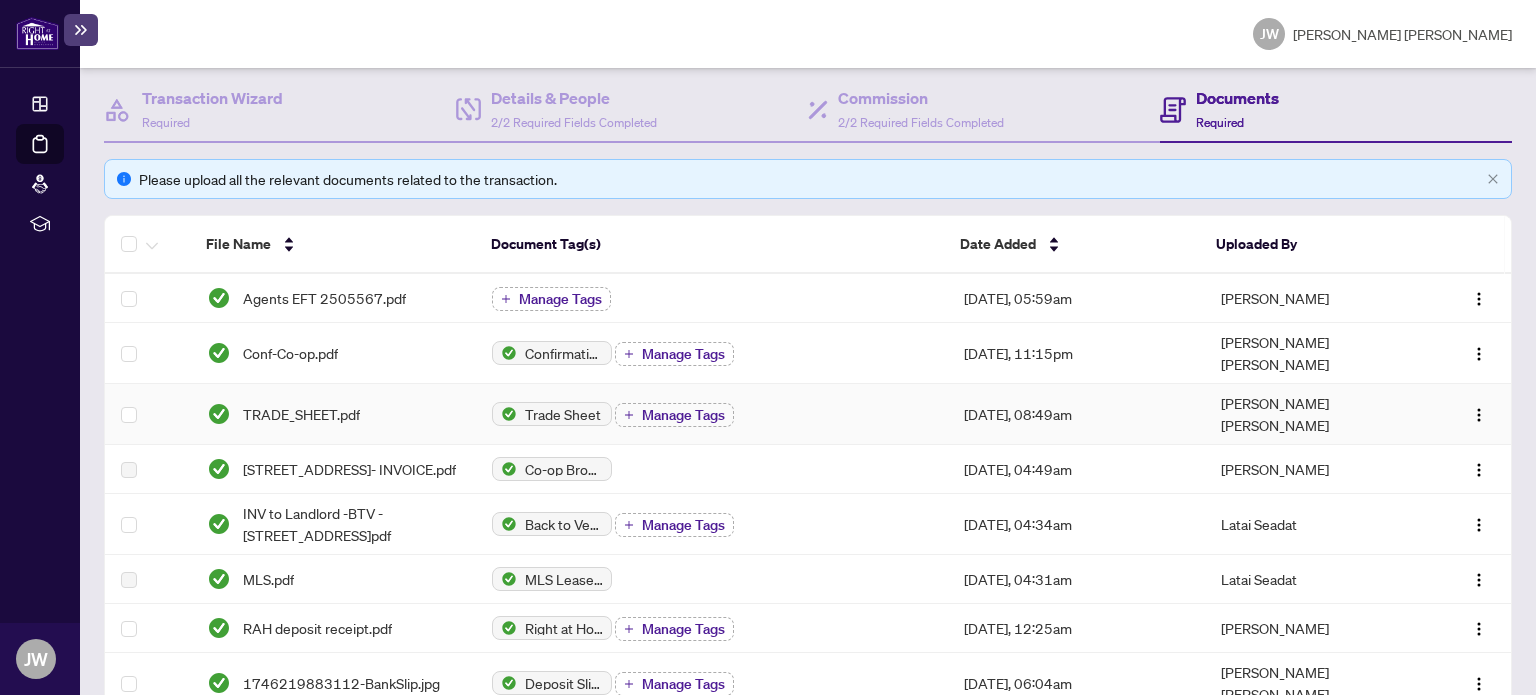 click on "TRADE_SHEET.pdf" at bounding box center [334, 414] 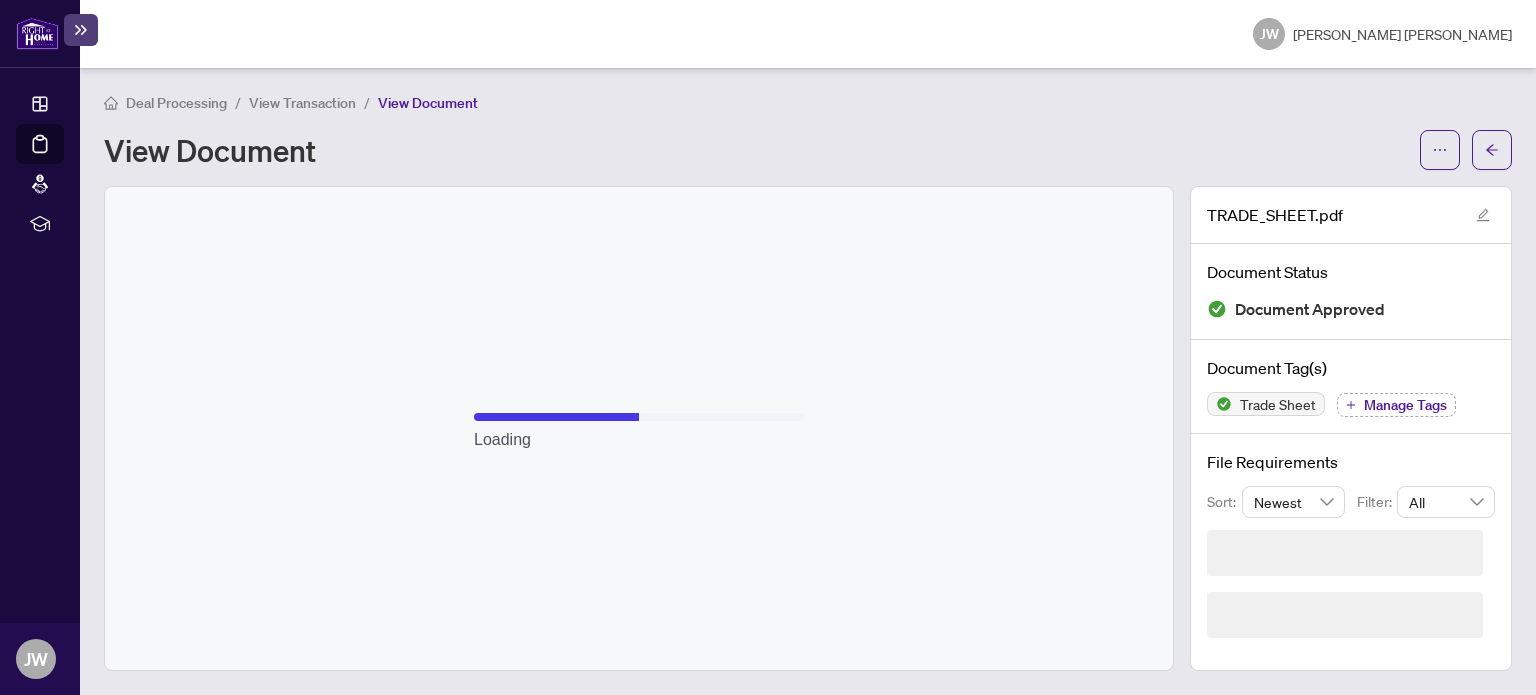 scroll, scrollTop: 0, scrollLeft: 0, axis: both 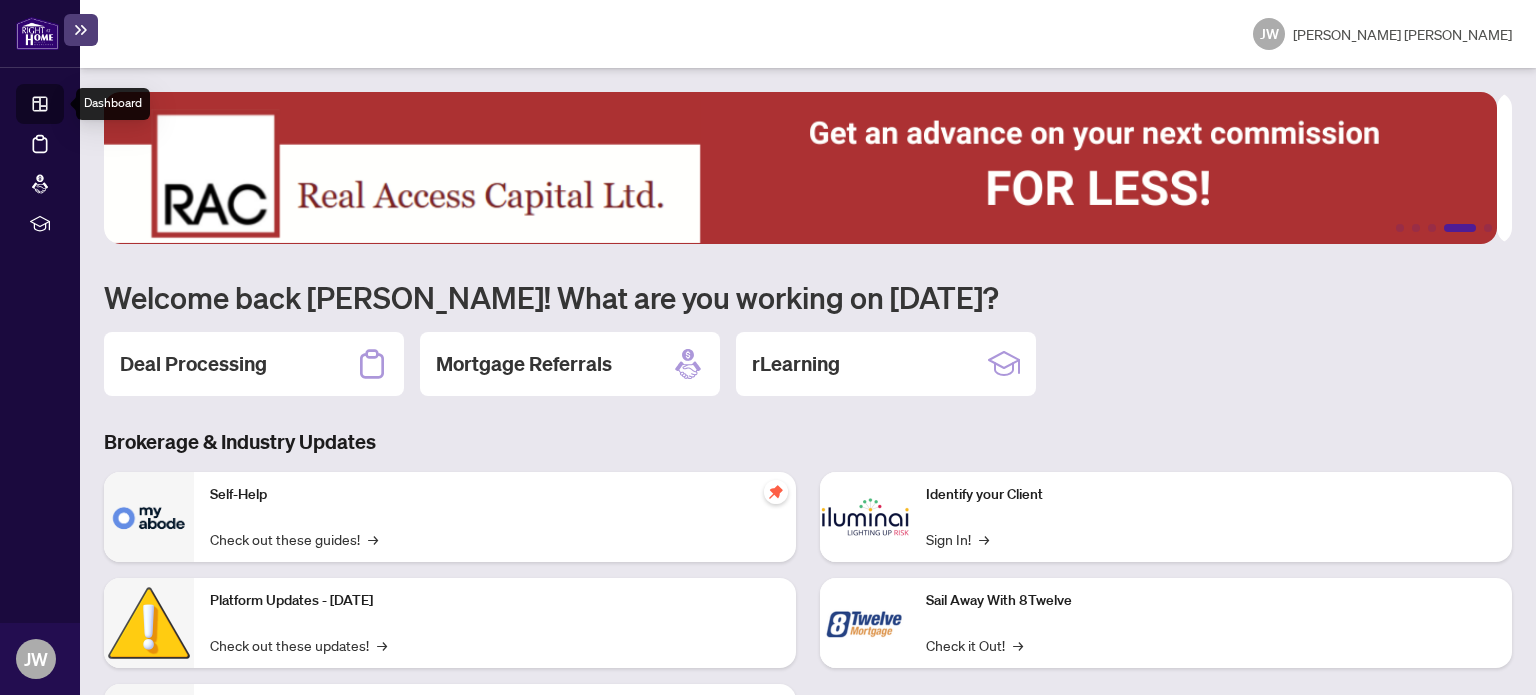 click on "Dashboard" at bounding box center (62, 107) 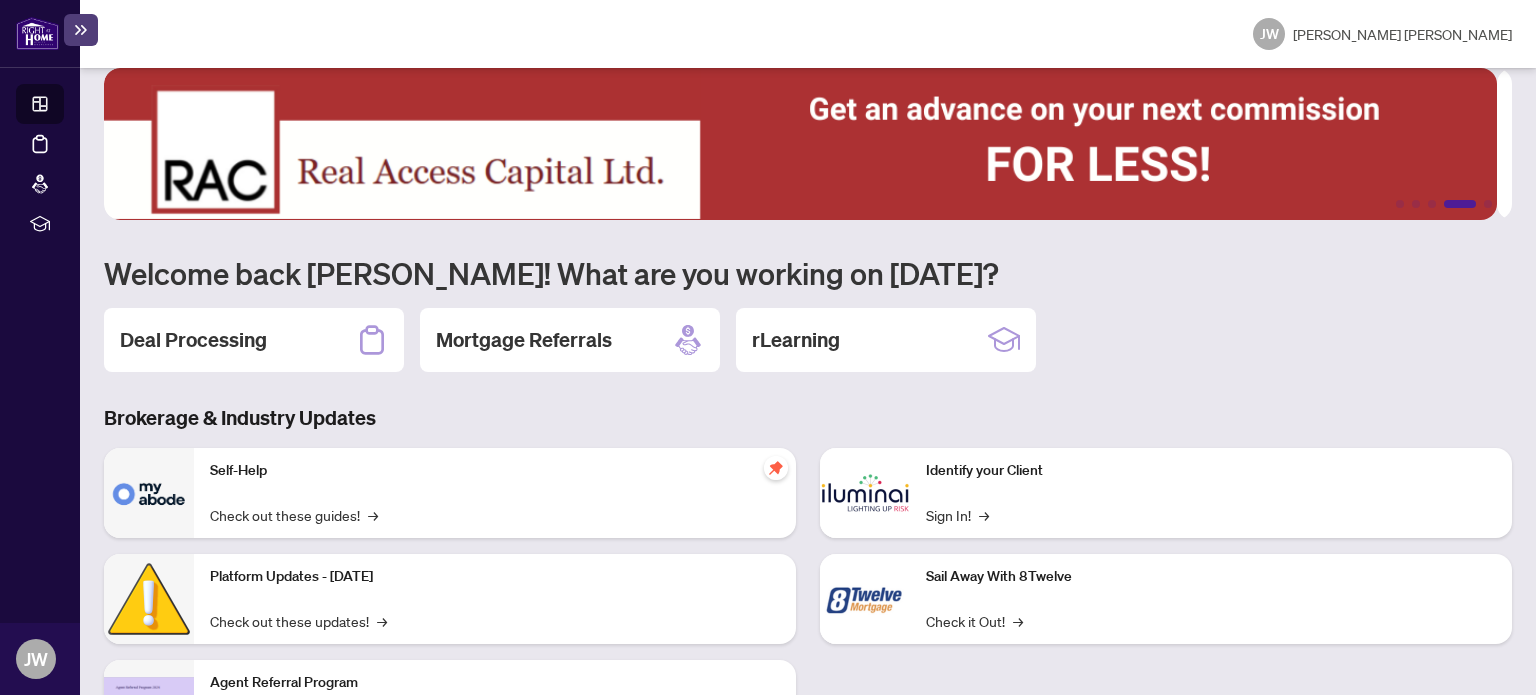 scroll, scrollTop: 0, scrollLeft: 0, axis: both 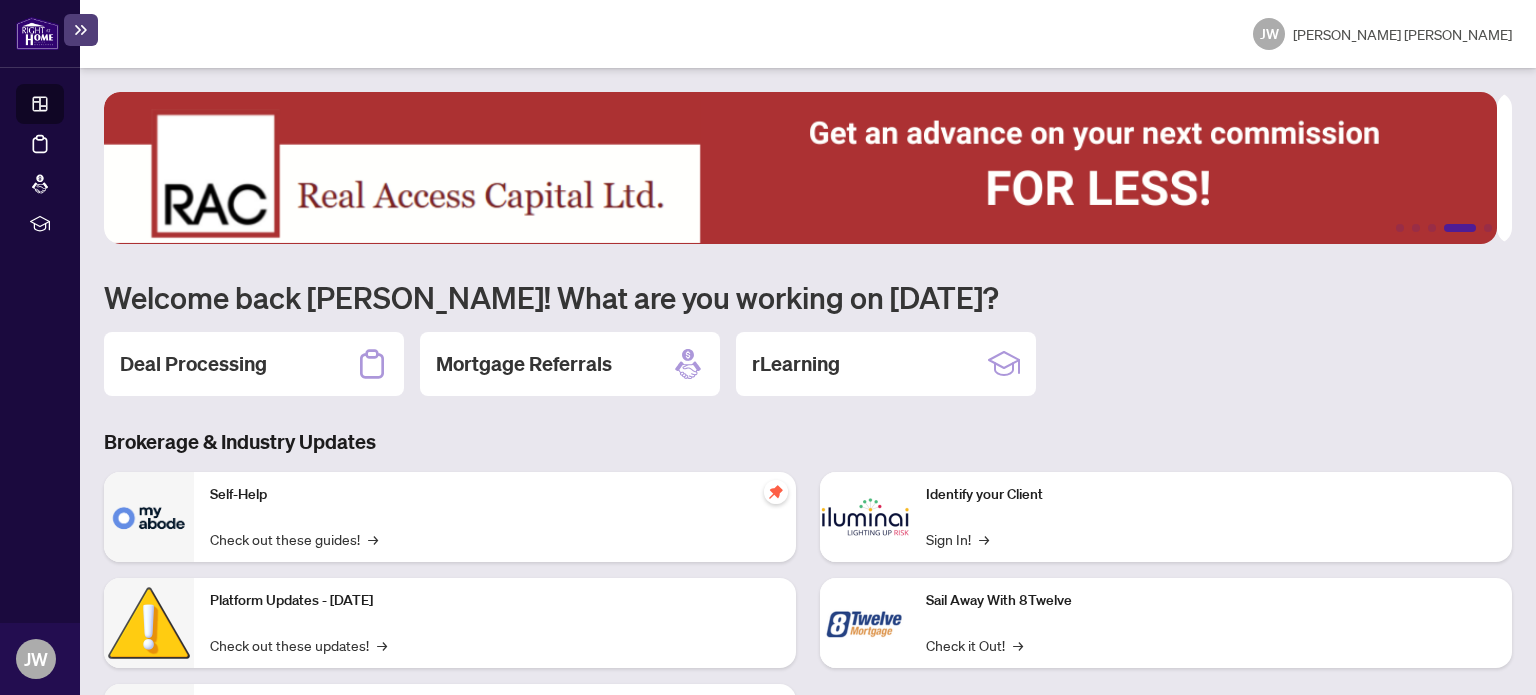 click 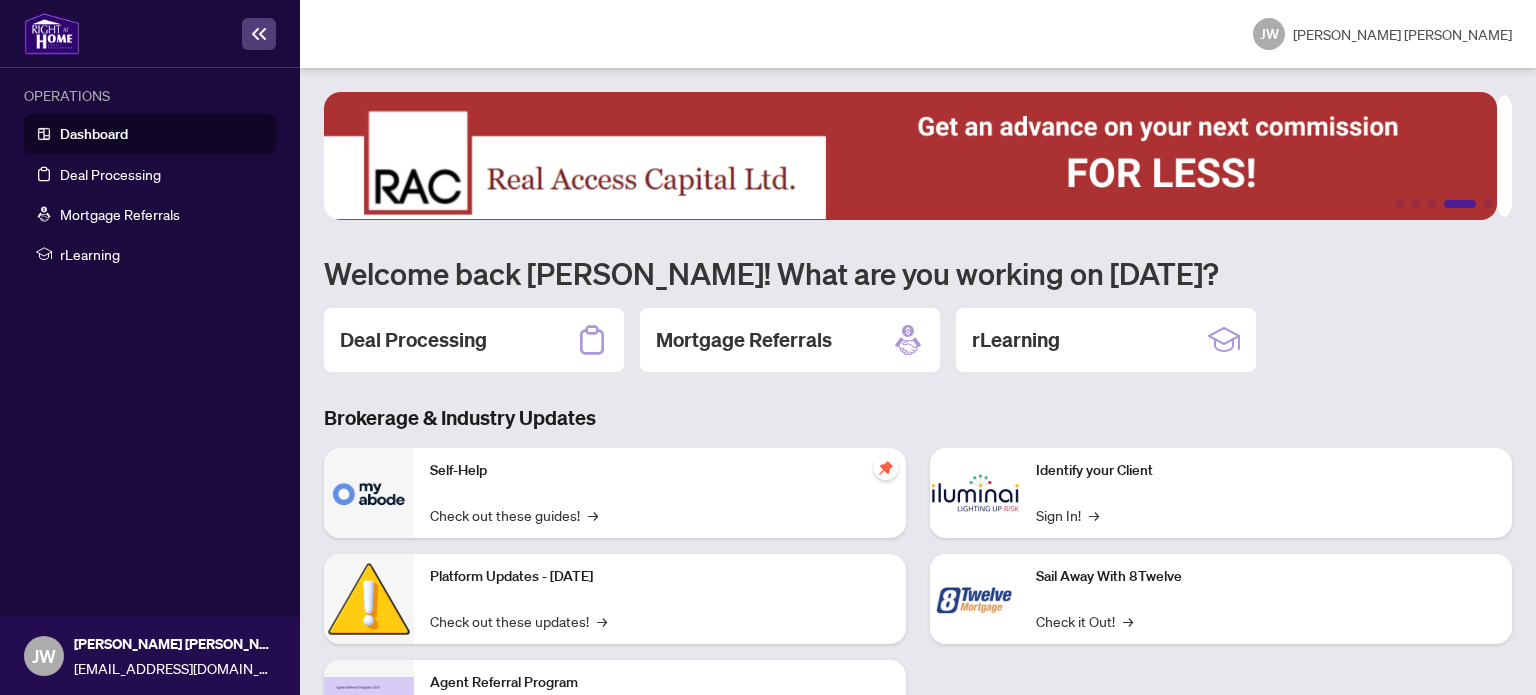 click on "[EMAIL_ADDRESS][DOMAIN_NAME]" at bounding box center [174, 668] 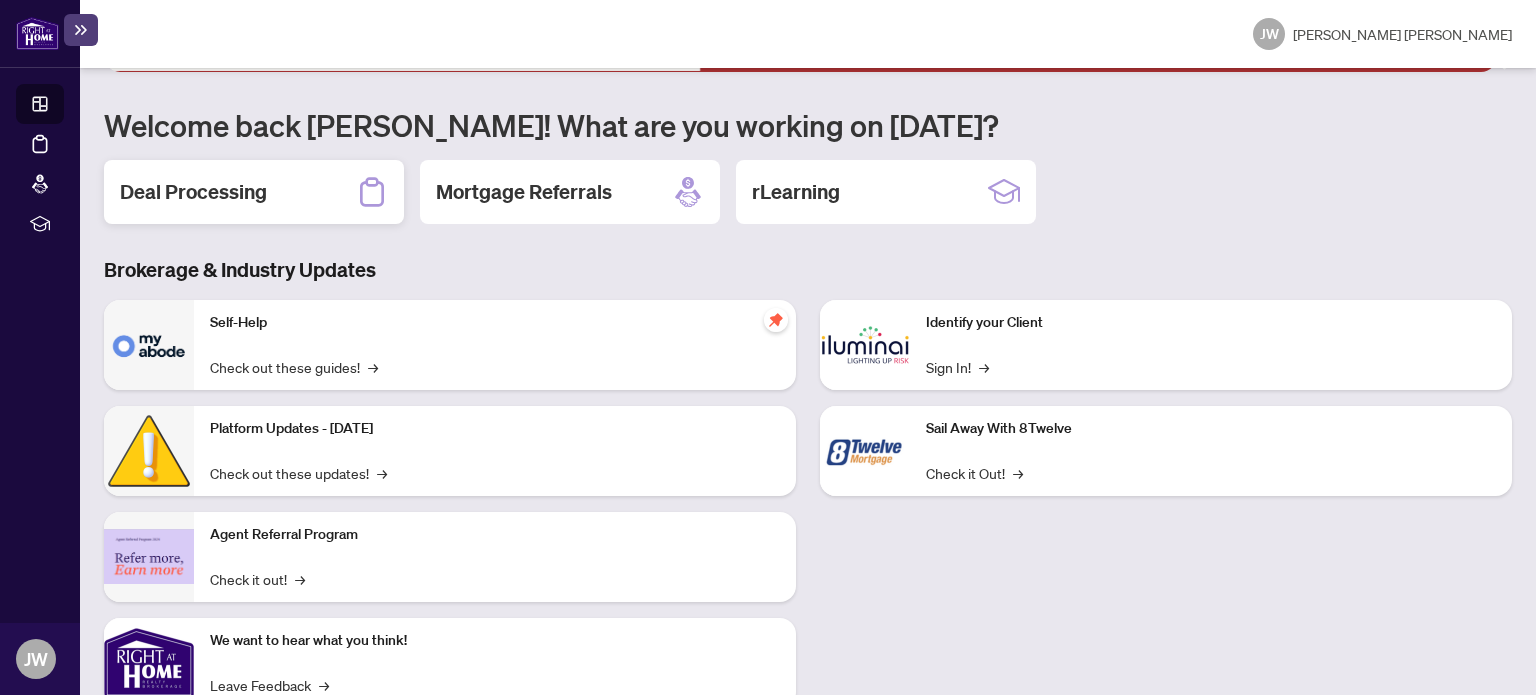 scroll, scrollTop: 0, scrollLeft: 0, axis: both 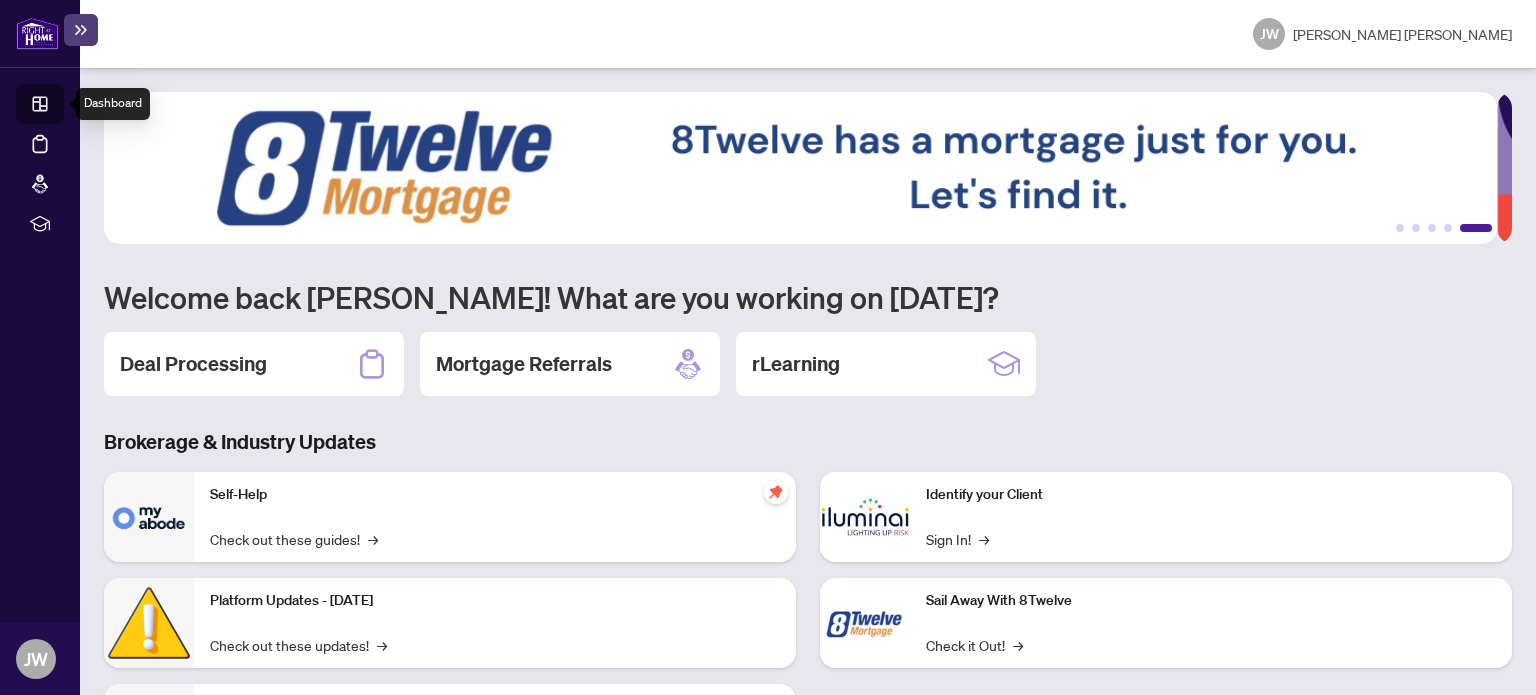 click on "Dashboard" at bounding box center (62, 107) 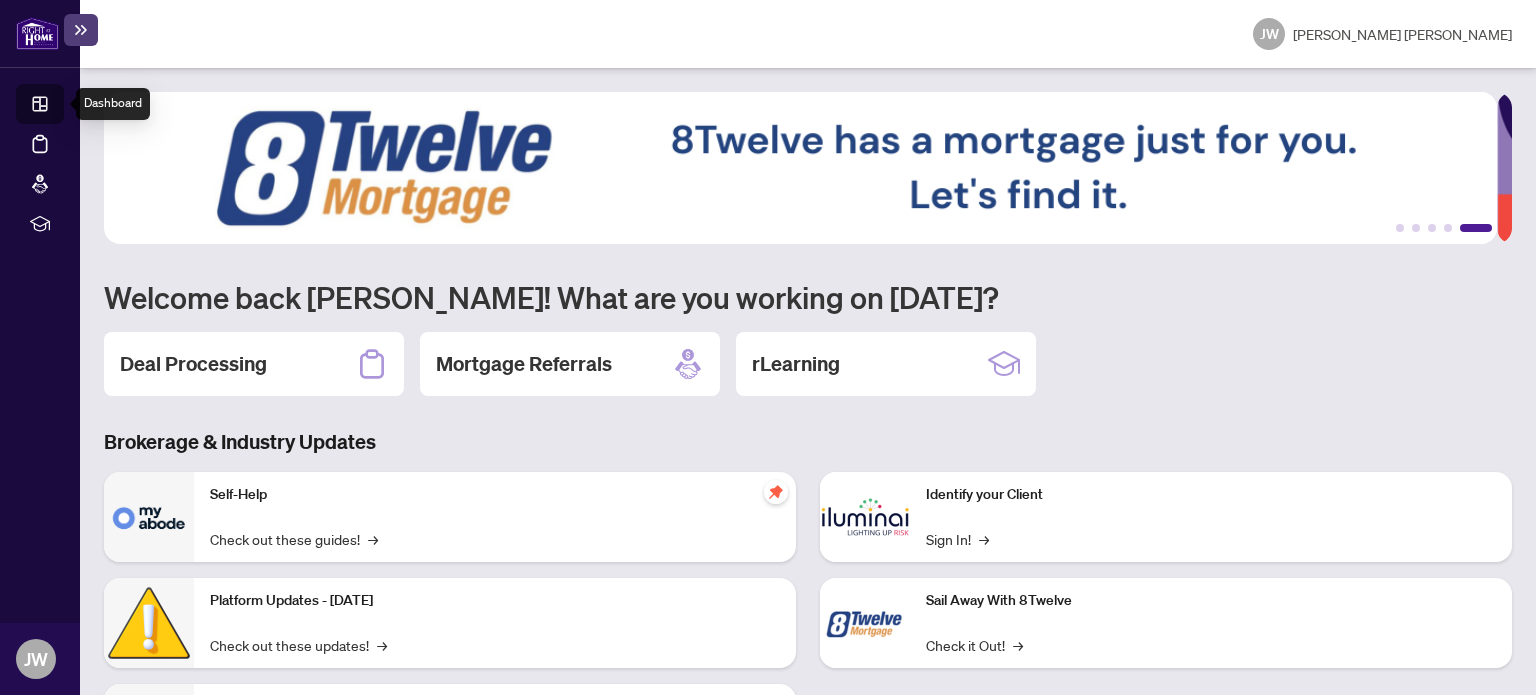 click on "1 2 3 4 5 Welcome back Jae Won! What are you working on today? Deal Processing Mortgage Referrals rLearning Brokerage & Industry Updates   Self-Help Check out these guides! → Platform Updates - June 23, 2025 Check out these updates! → Agent Referral Program Check it out! → We want to hear what you think! Leave Feedback → Identify your Client Sign In! → Sail Away With 8Twelve  Check it Out! →" at bounding box center (808, 381) 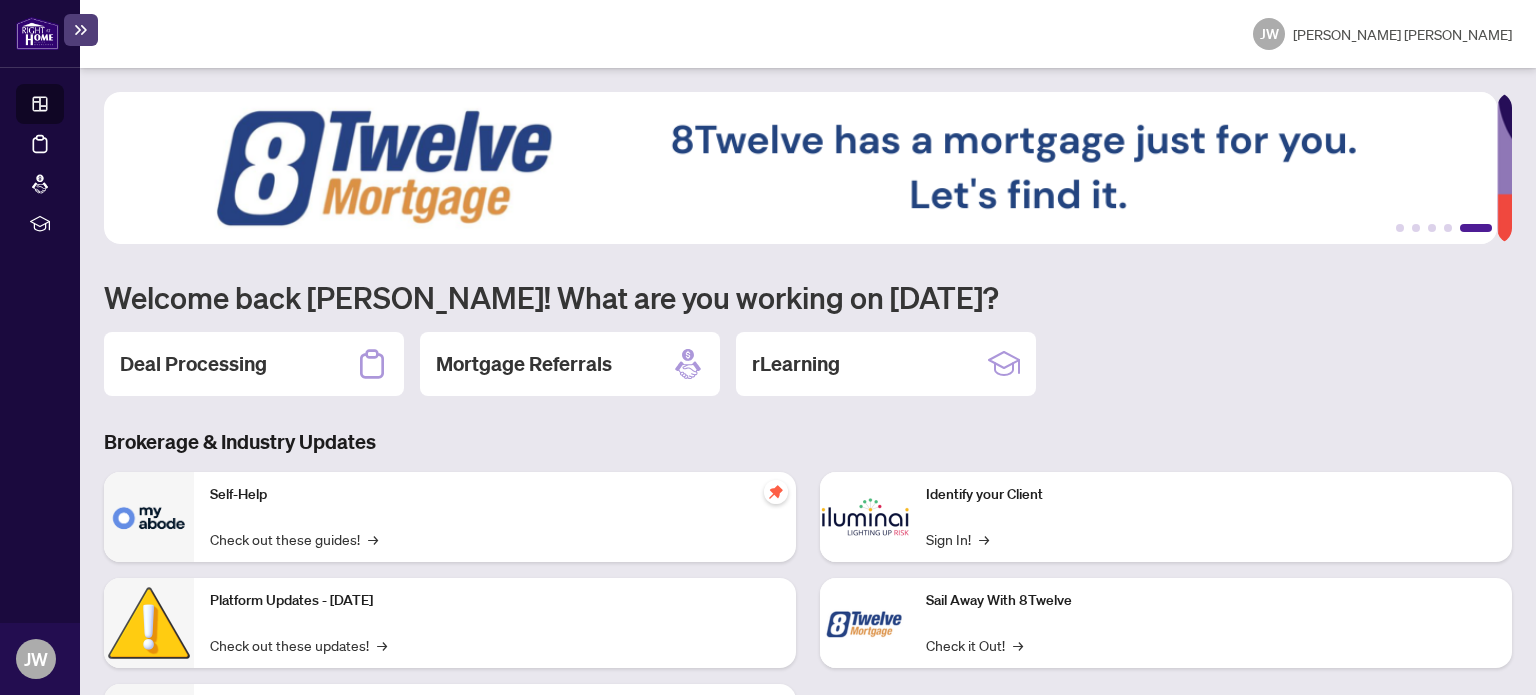click on "[PERSON_NAME] [PERSON_NAME]" at bounding box center (1402, 34) 